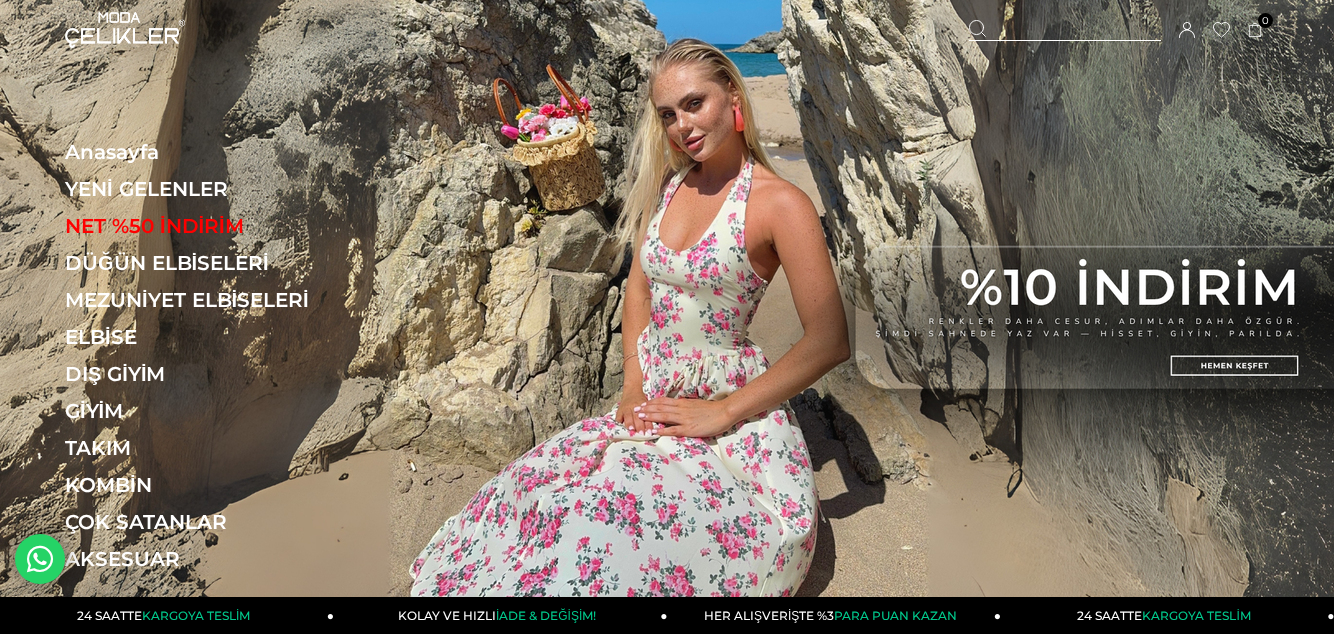 scroll, scrollTop: 0, scrollLeft: 0, axis: both 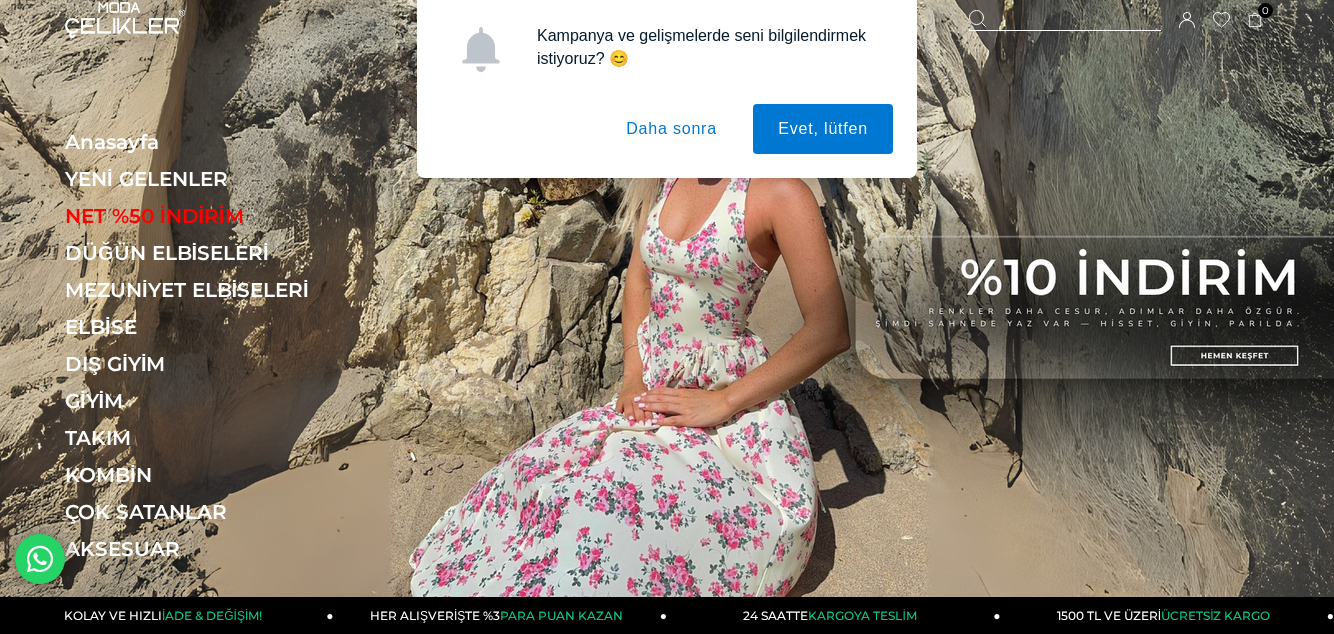 click on "Daha sonra" at bounding box center (671, 129) 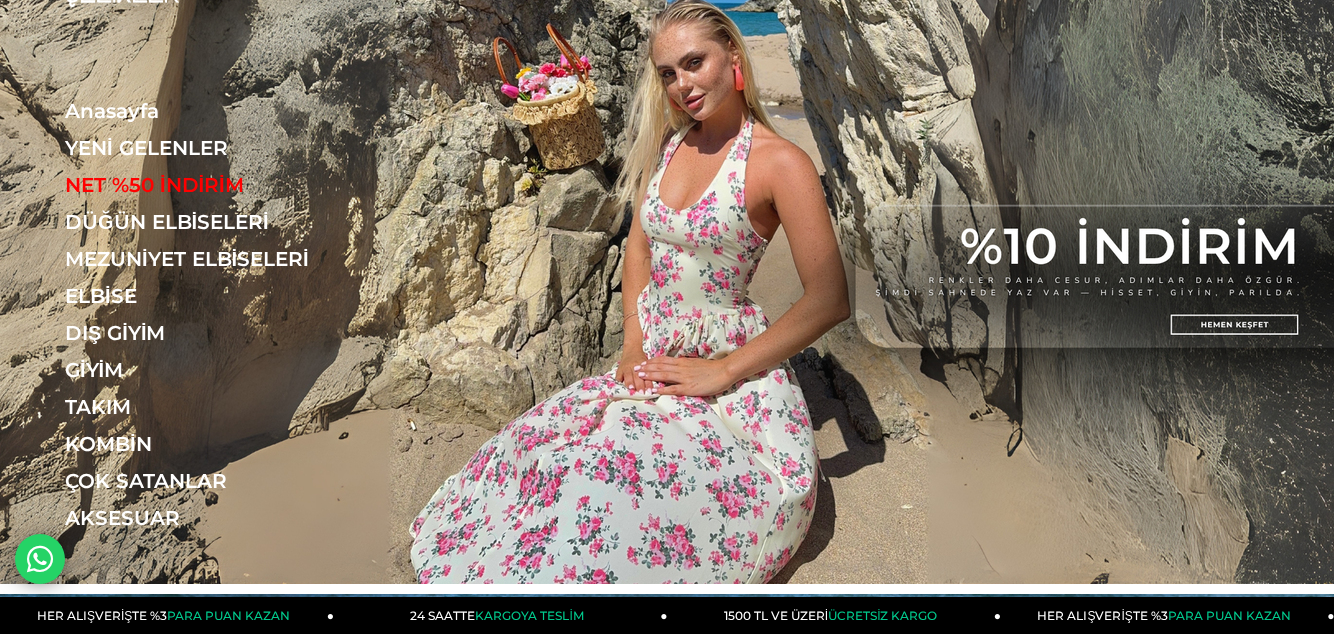 scroll, scrollTop: 46, scrollLeft: 0, axis: vertical 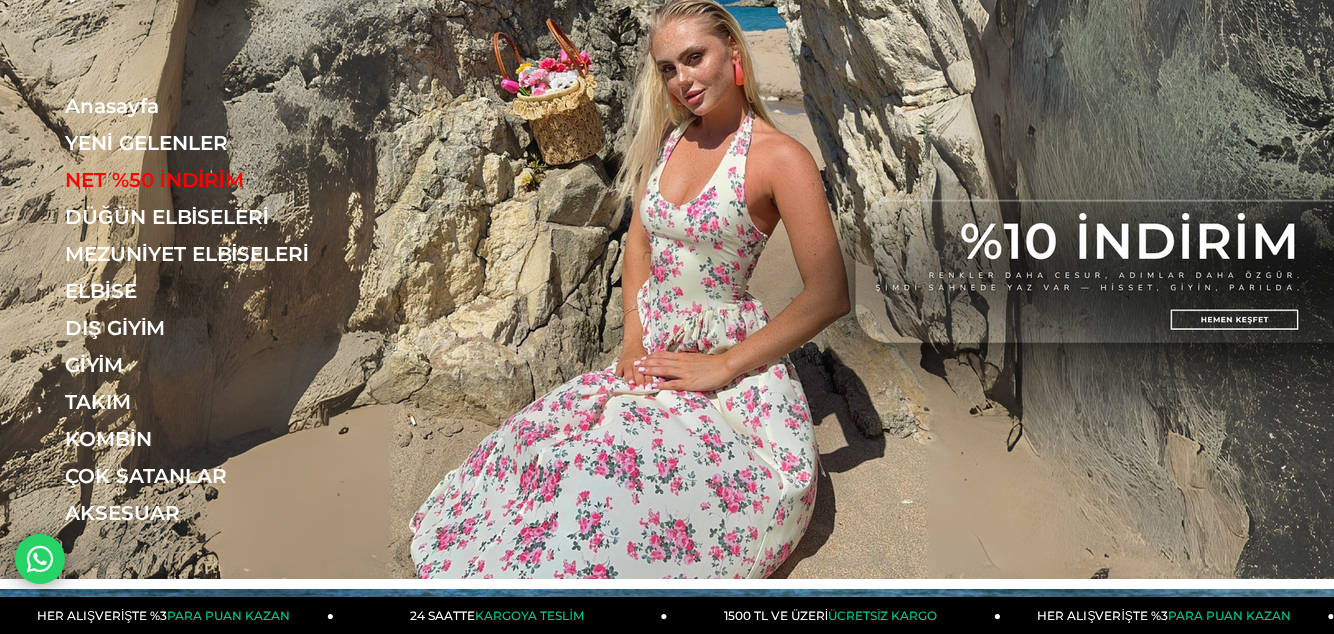 click at bounding box center [667, 266] 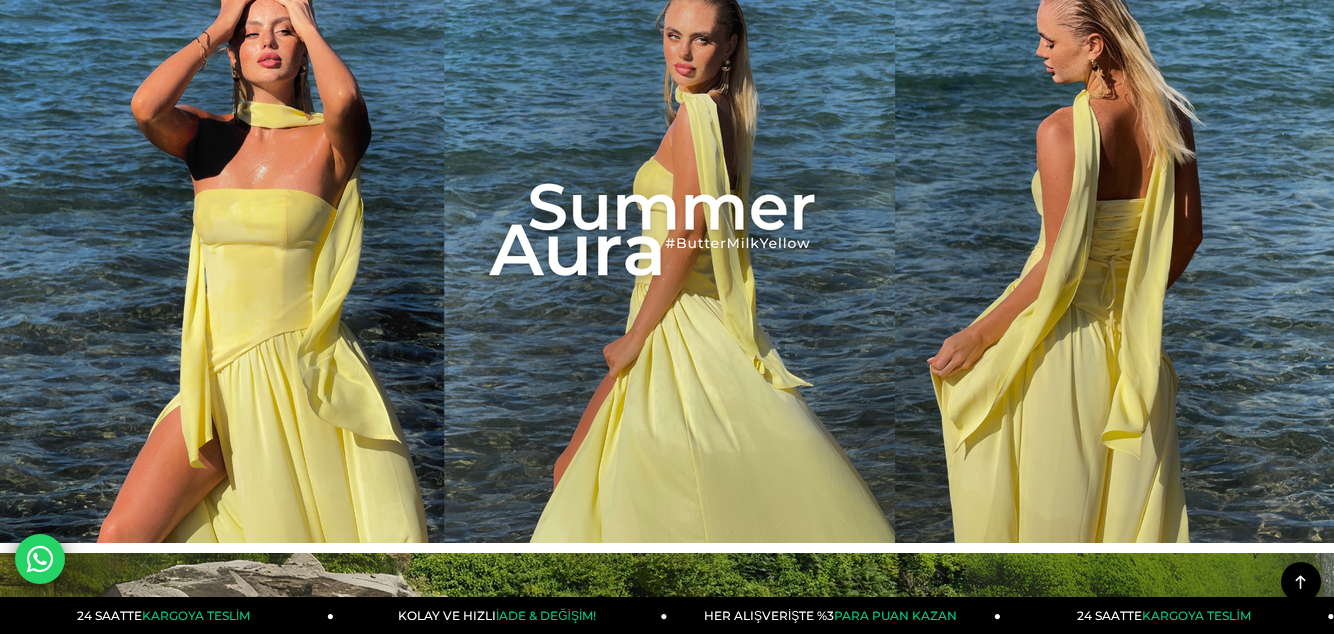 scroll, scrollTop: 0, scrollLeft: 0, axis: both 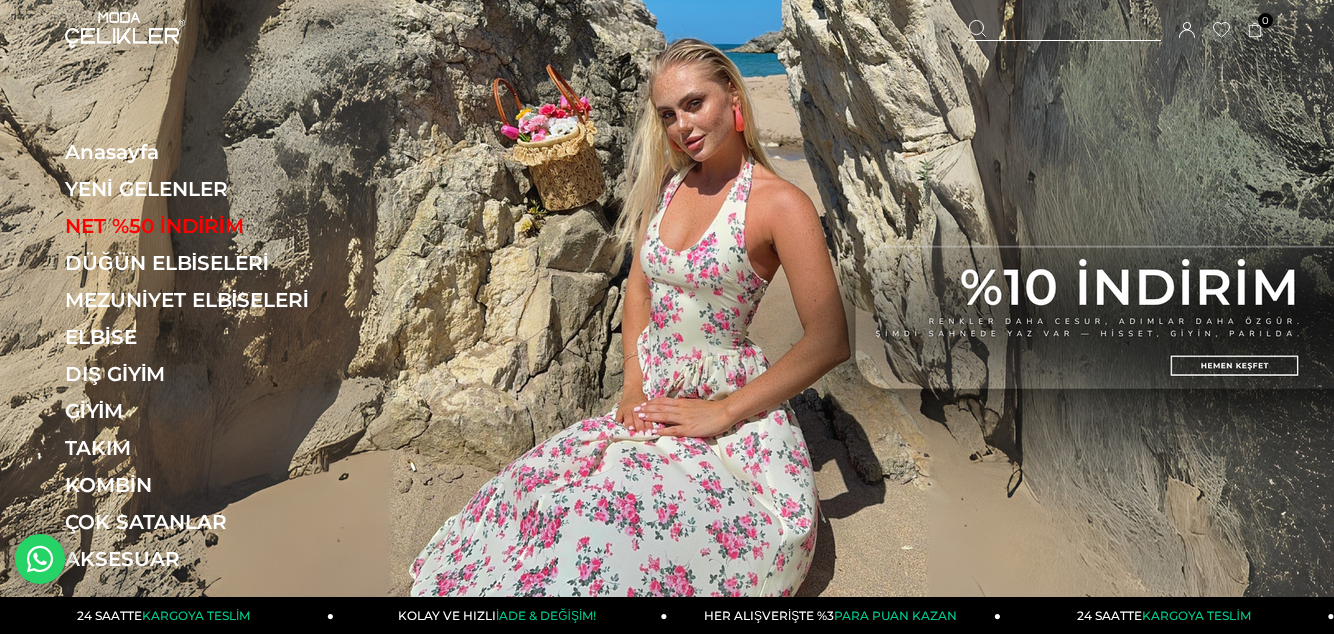 click at bounding box center (125, 30) 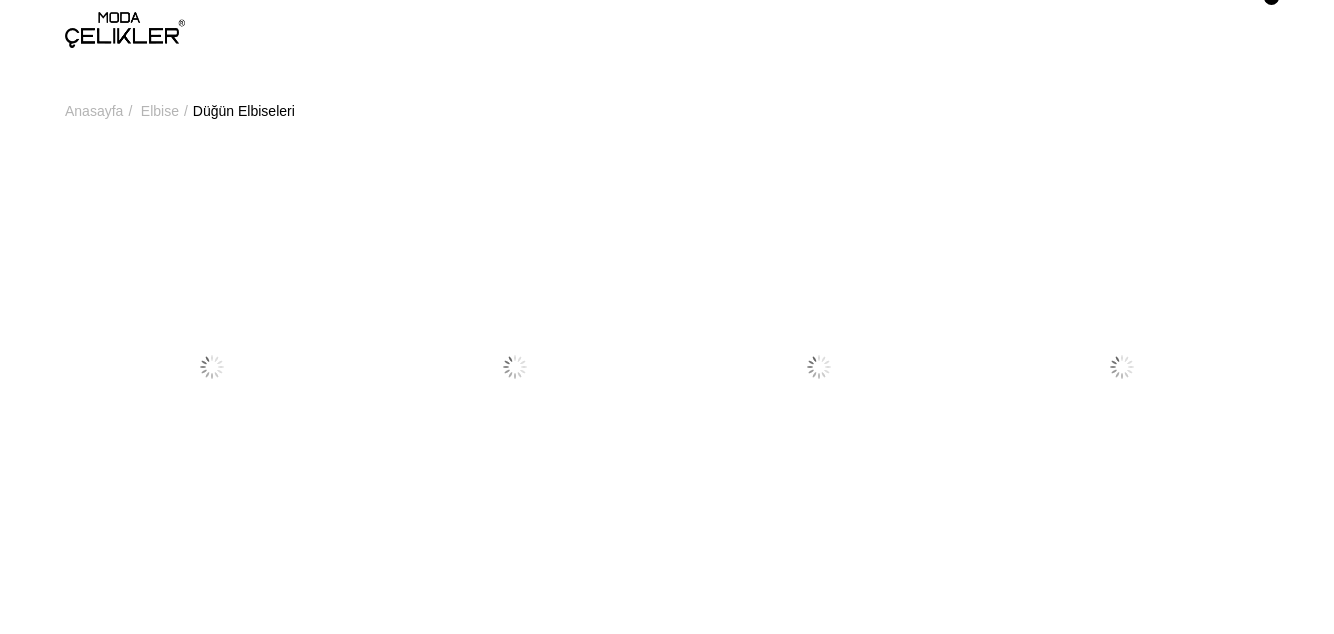 scroll, scrollTop: 0, scrollLeft: 0, axis: both 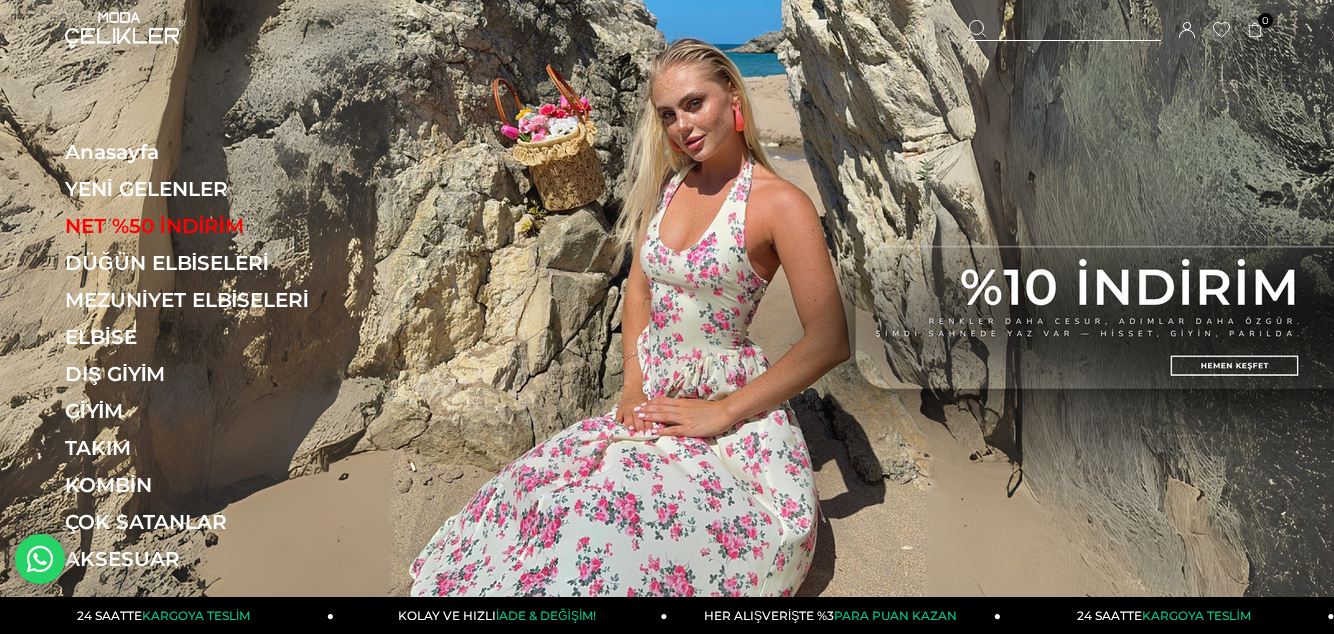 click on "NET %50 İNDİRİM" at bounding box center [202, 226] 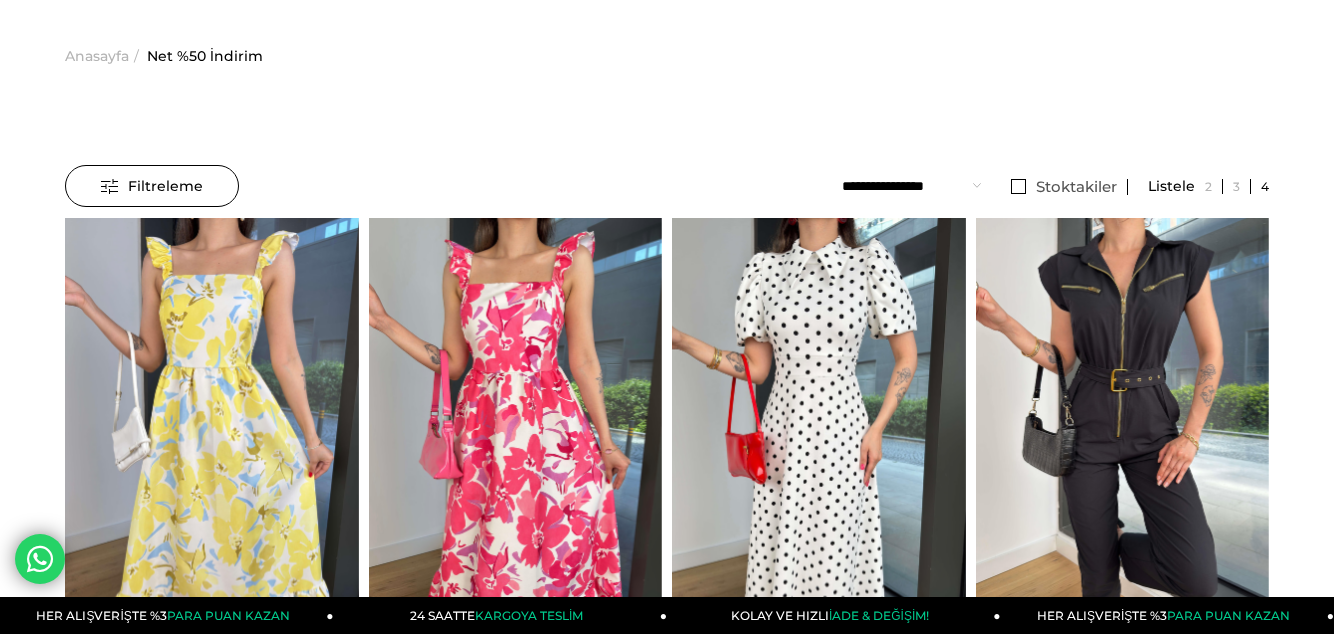 scroll, scrollTop: 0, scrollLeft: 0, axis: both 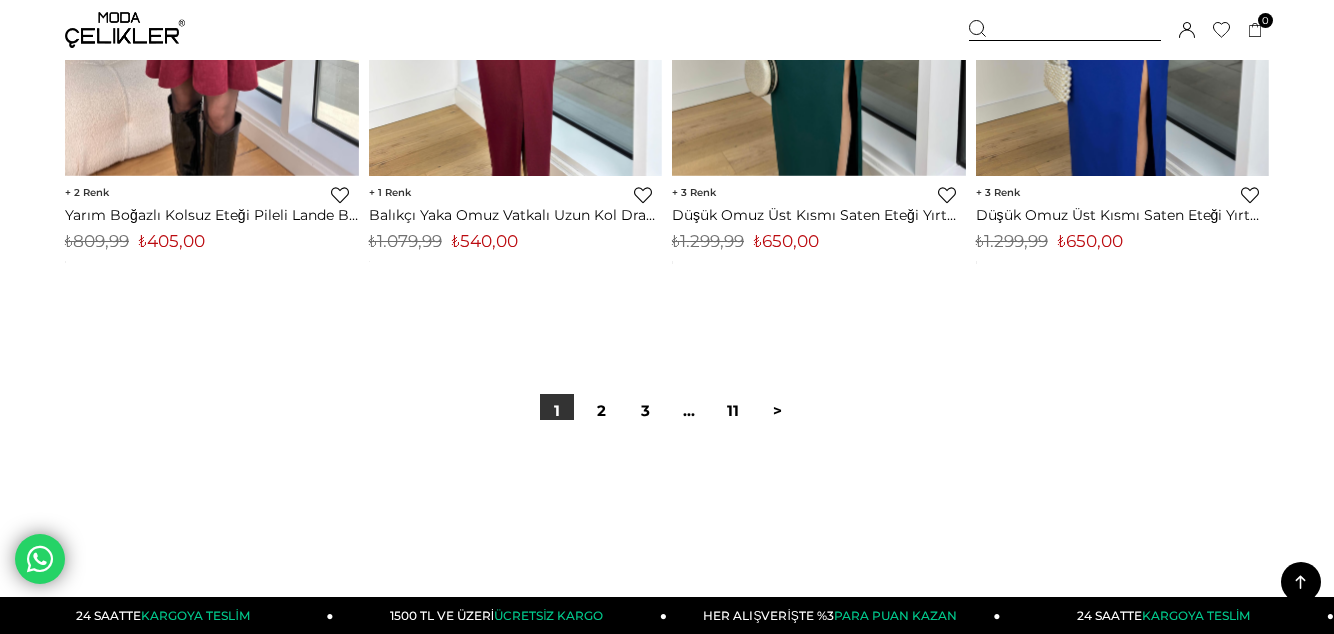 click on "2" at bounding box center [601, 411] 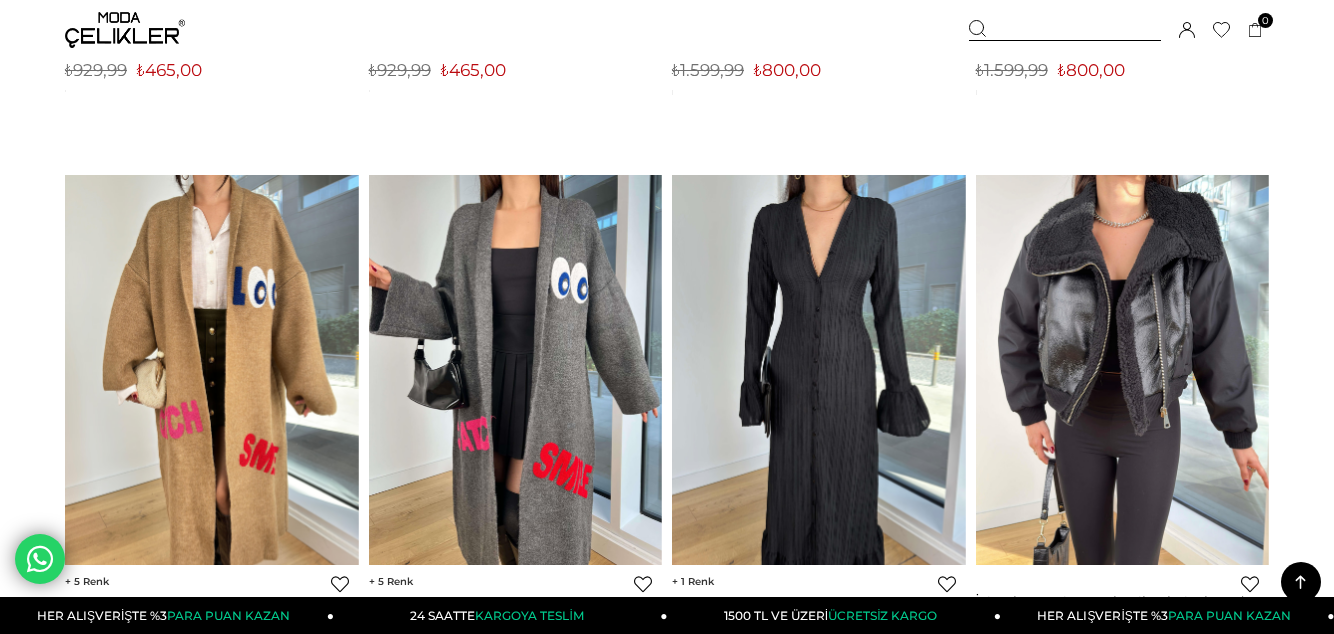 scroll, scrollTop: 4537, scrollLeft: 0, axis: vertical 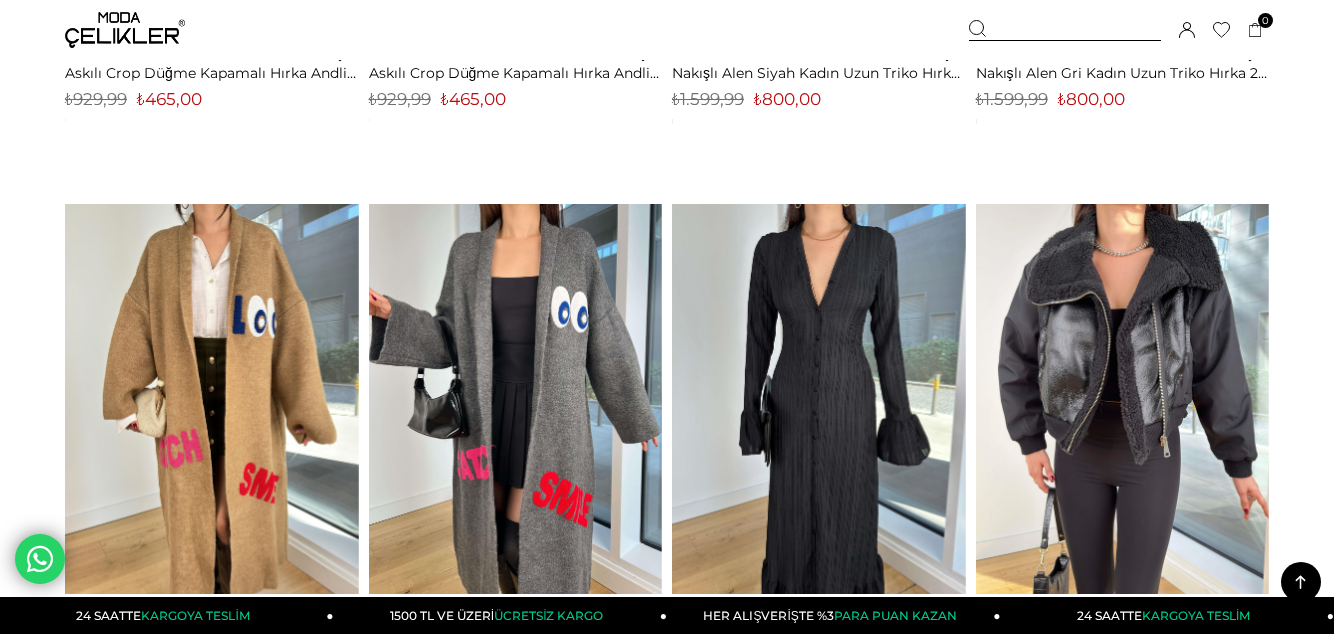 click at bounding box center (125, 30) 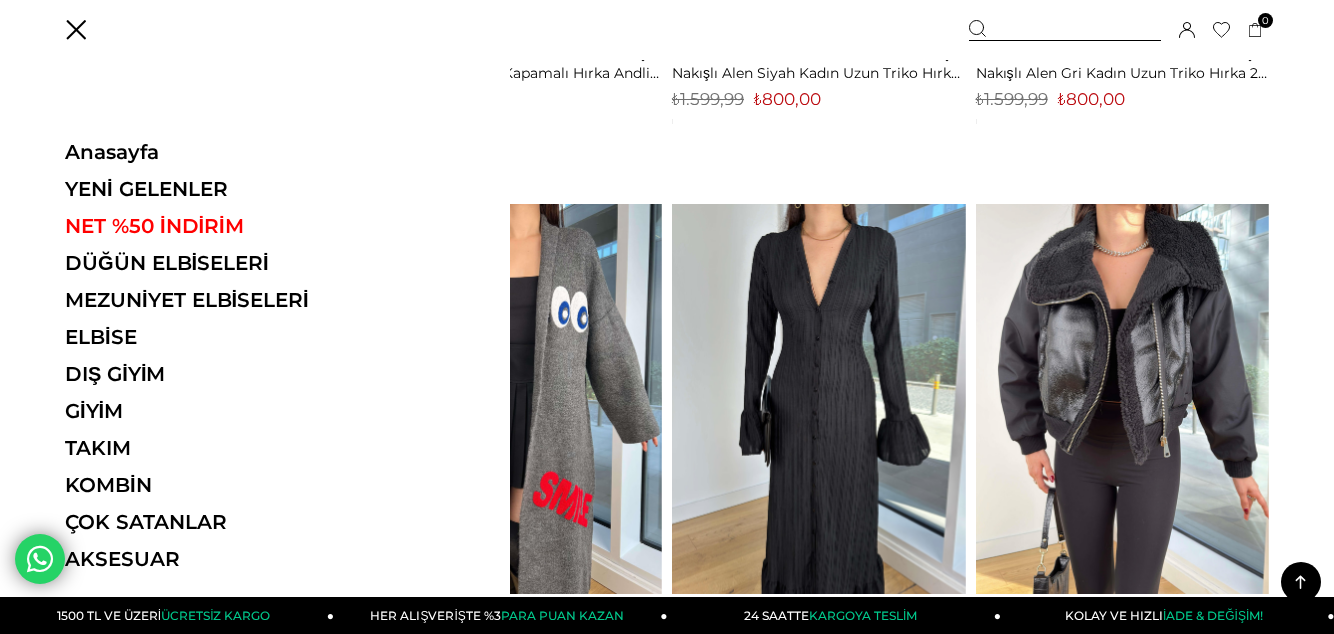 scroll, scrollTop: 4572, scrollLeft: 0, axis: vertical 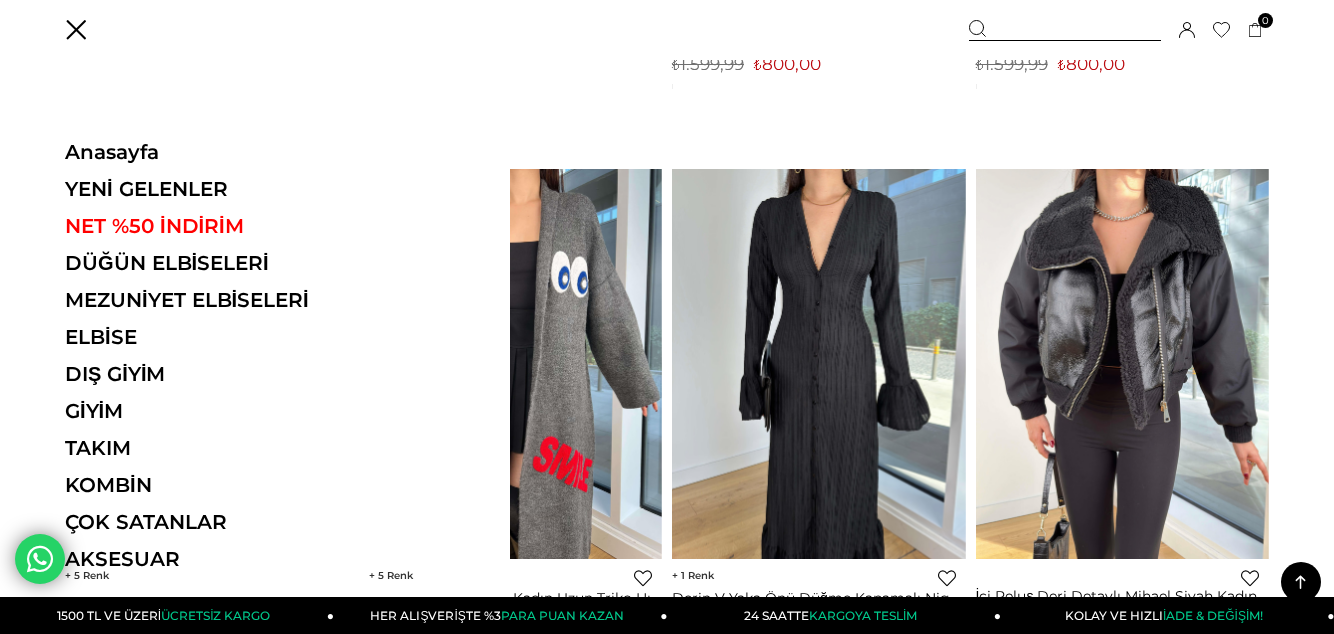 click on "DÜĞÜN ELBİSELERİ" at bounding box center (202, 263) 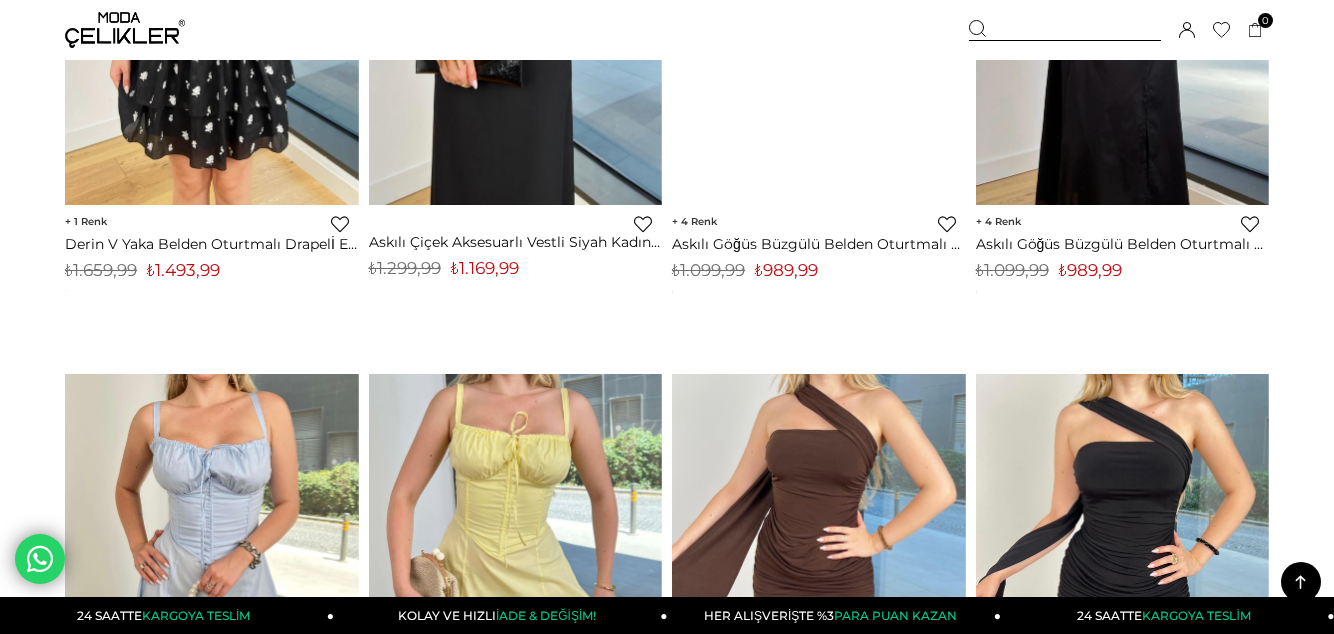 scroll, scrollTop: 0, scrollLeft: 0, axis: both 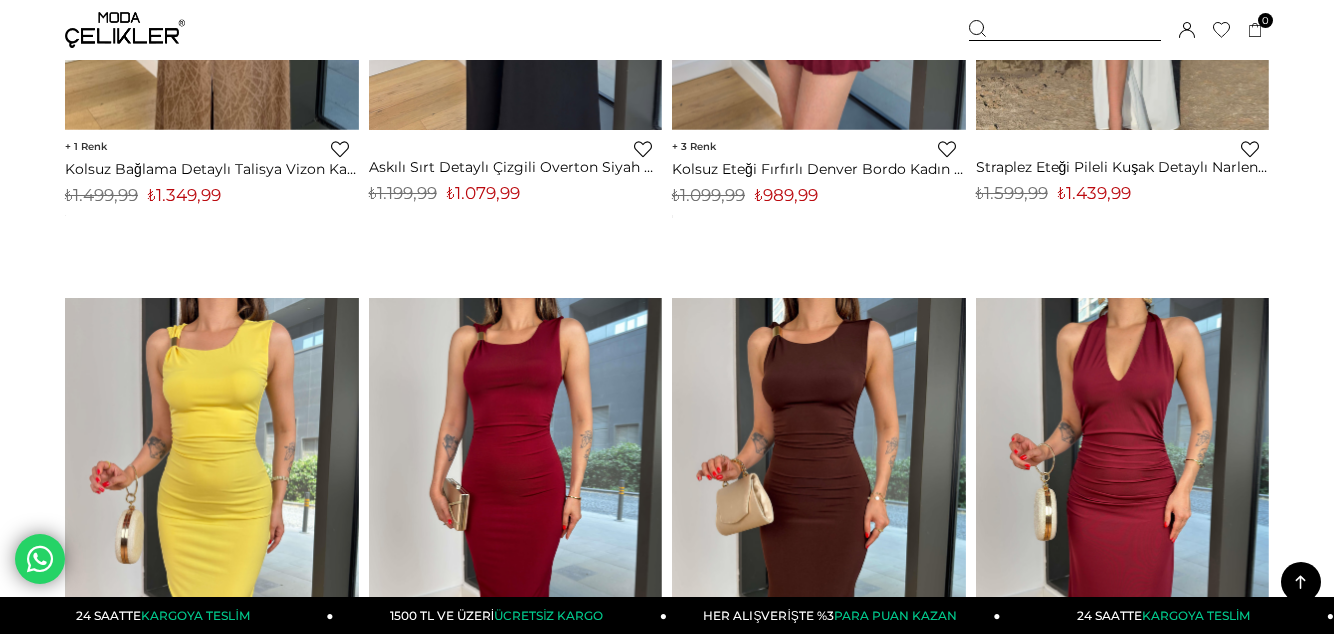 click at bounding box center (125, 30) 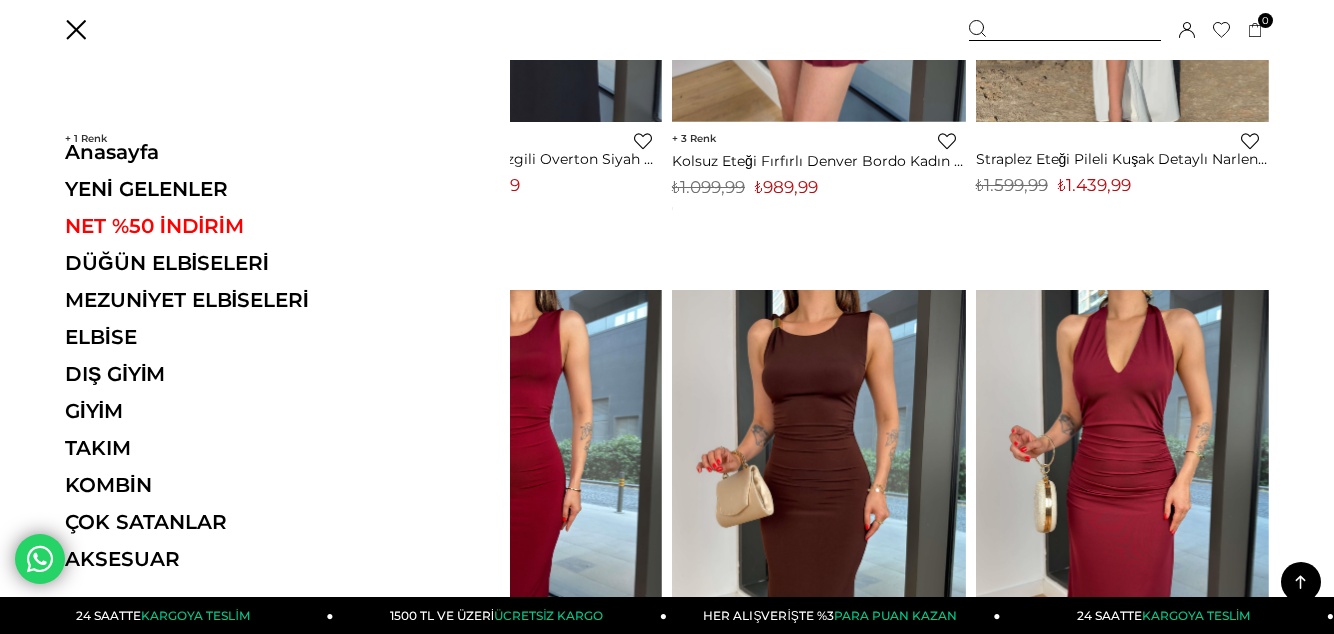 scroll, scrollTop: 8924, scrollLeft: 0, axis: vertical 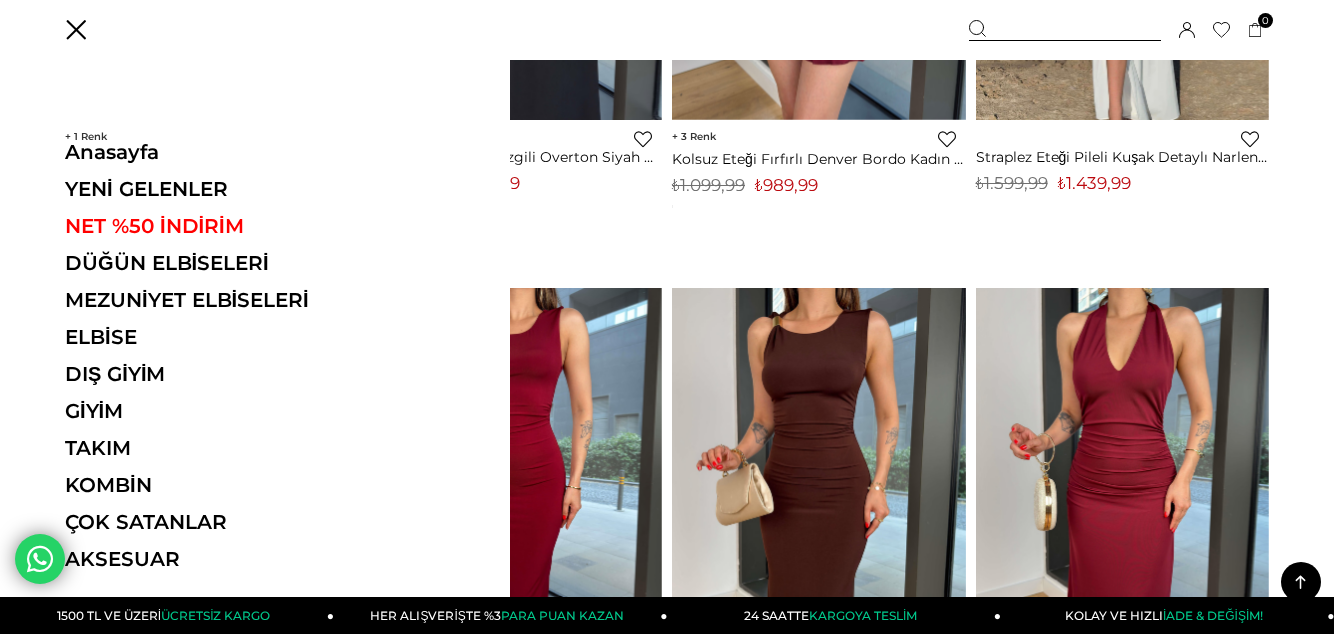 click on "ELBİSE" at bounding box center (202, 337) 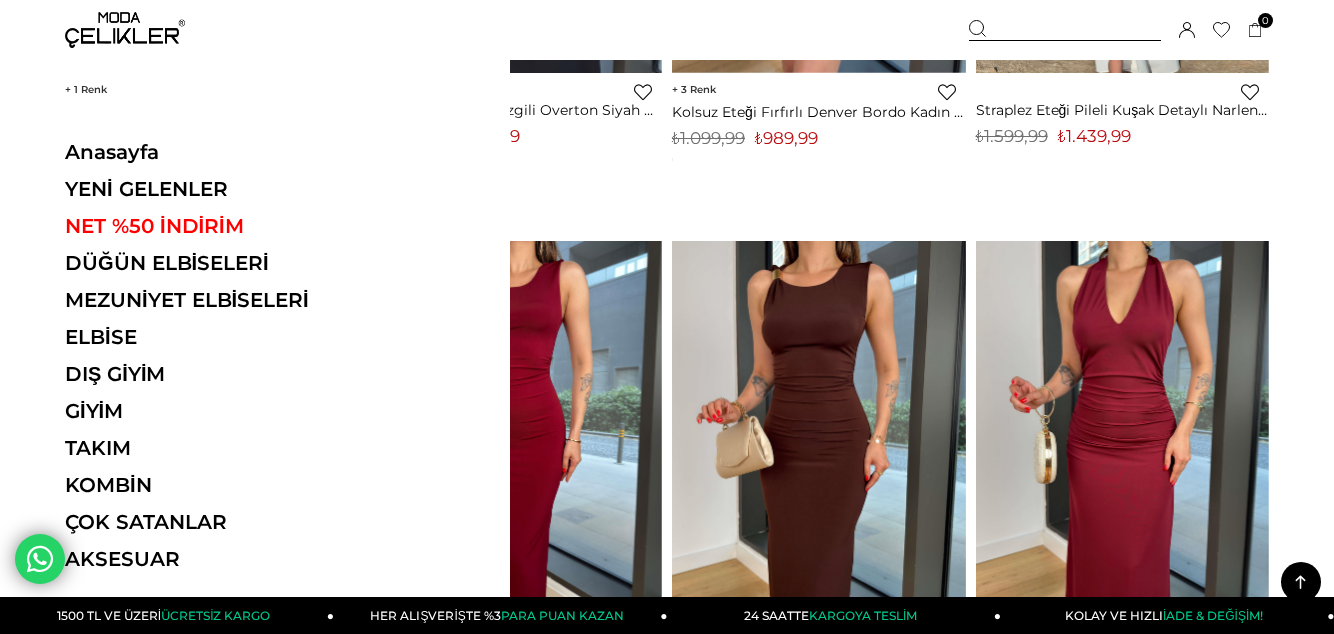scroll, scrollTop: 9018, scrollLeft: 0, axis: vertical 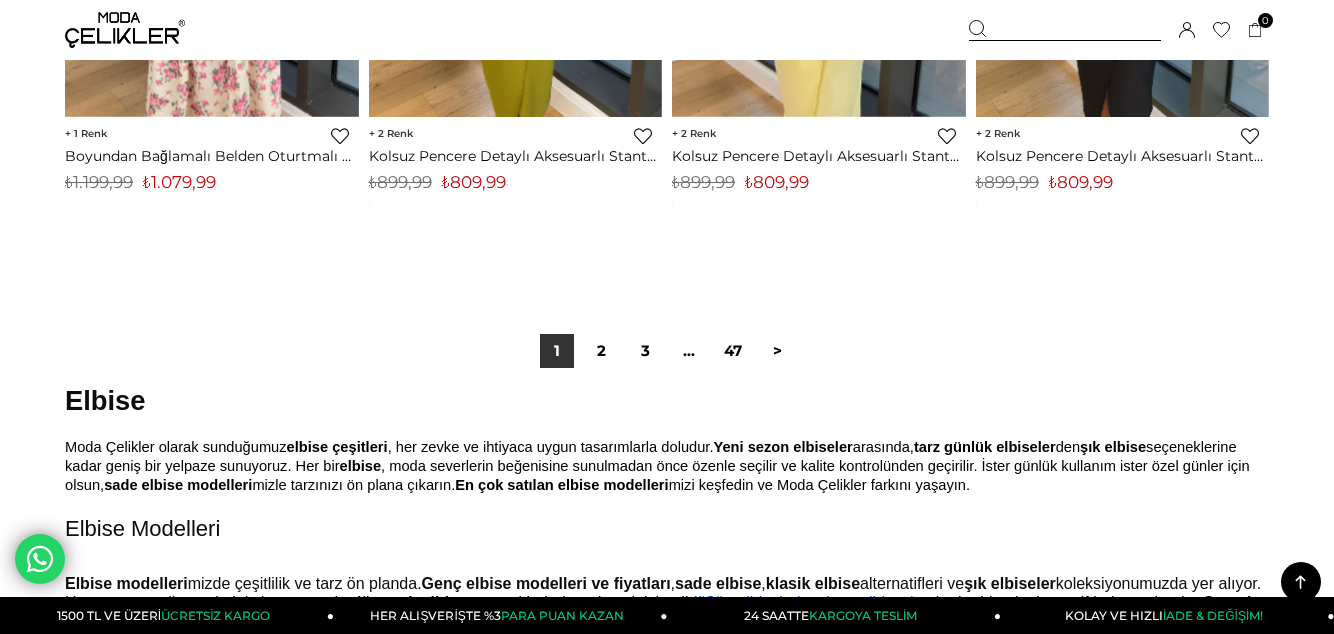 click on "2" at bounding box center [601, 351] 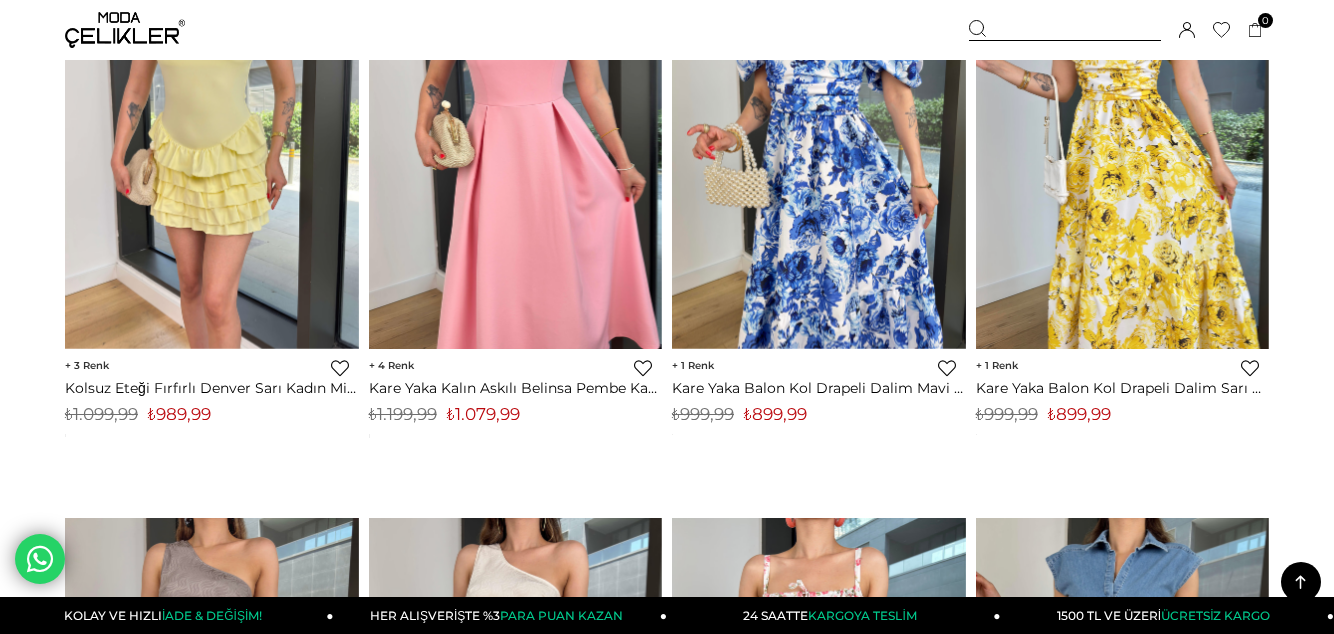 scroll, scrollTop: 2960, scrollLeft: 0, axis: vertical 